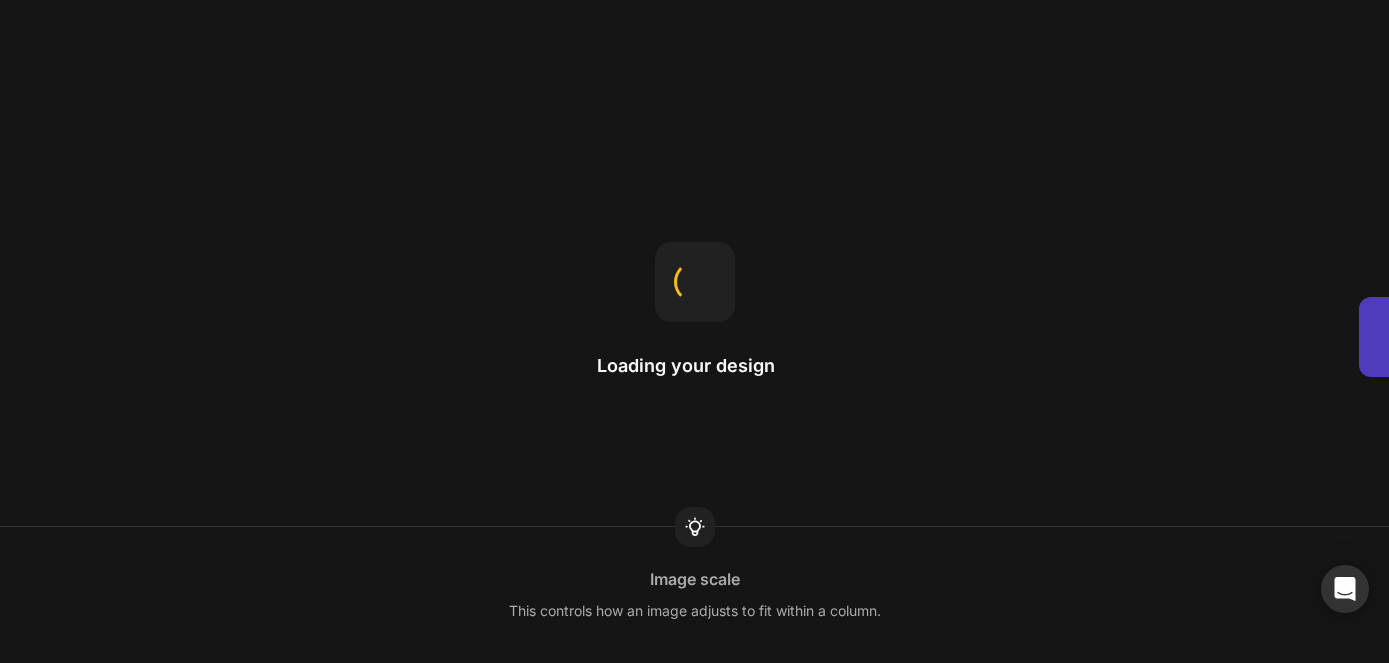 scroll, scrollTop: 0, scrollLeft: 0, axis: both 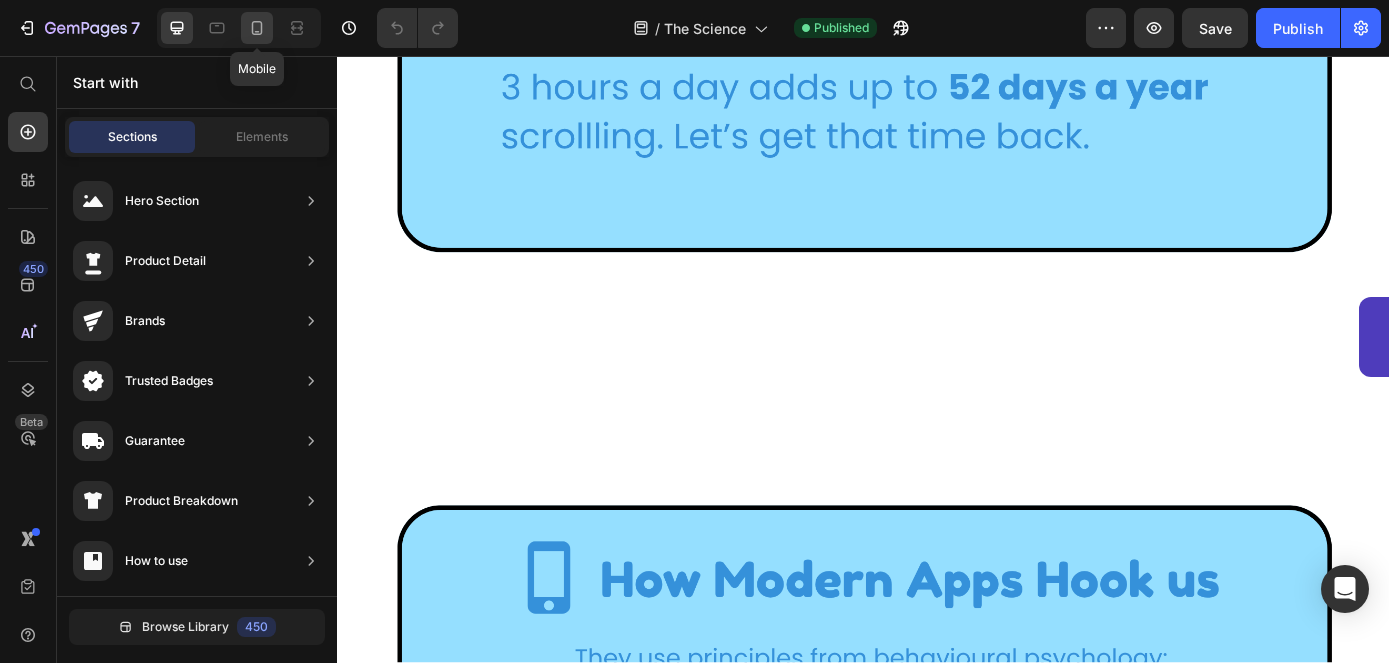 click 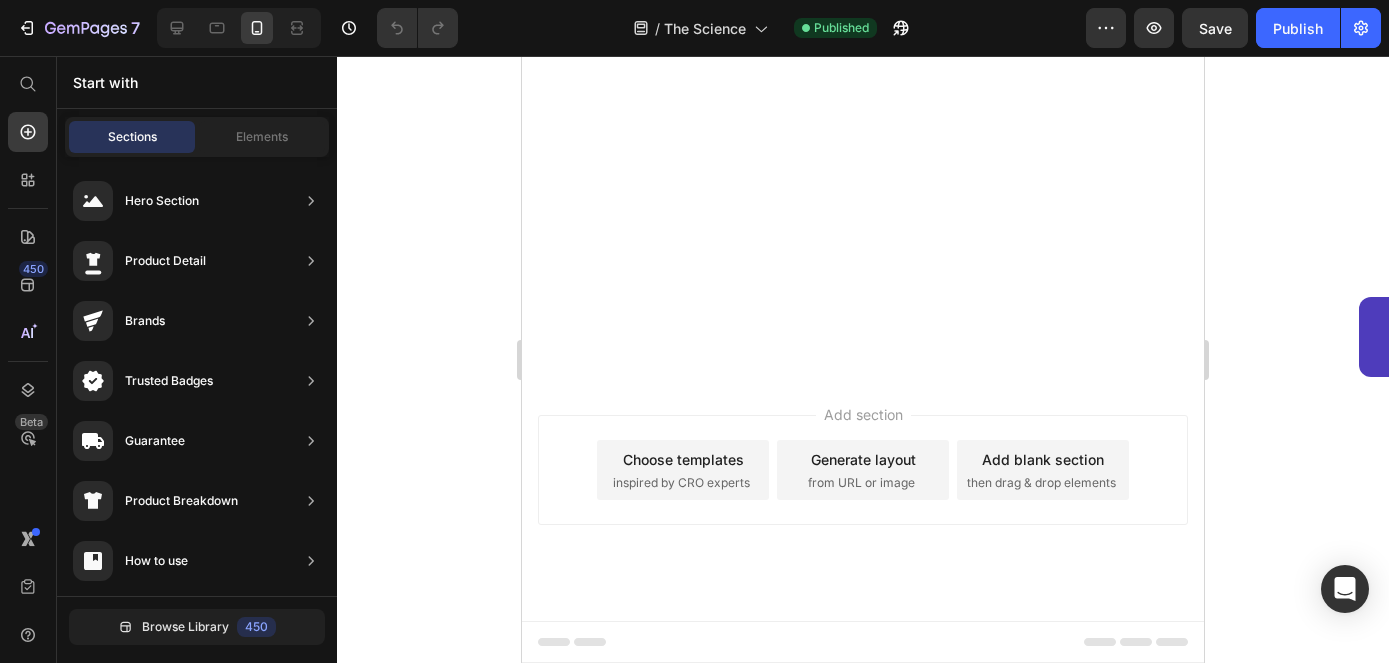 scroll, scrollTop: 3016, scrollLeft: 0, axis: vertical 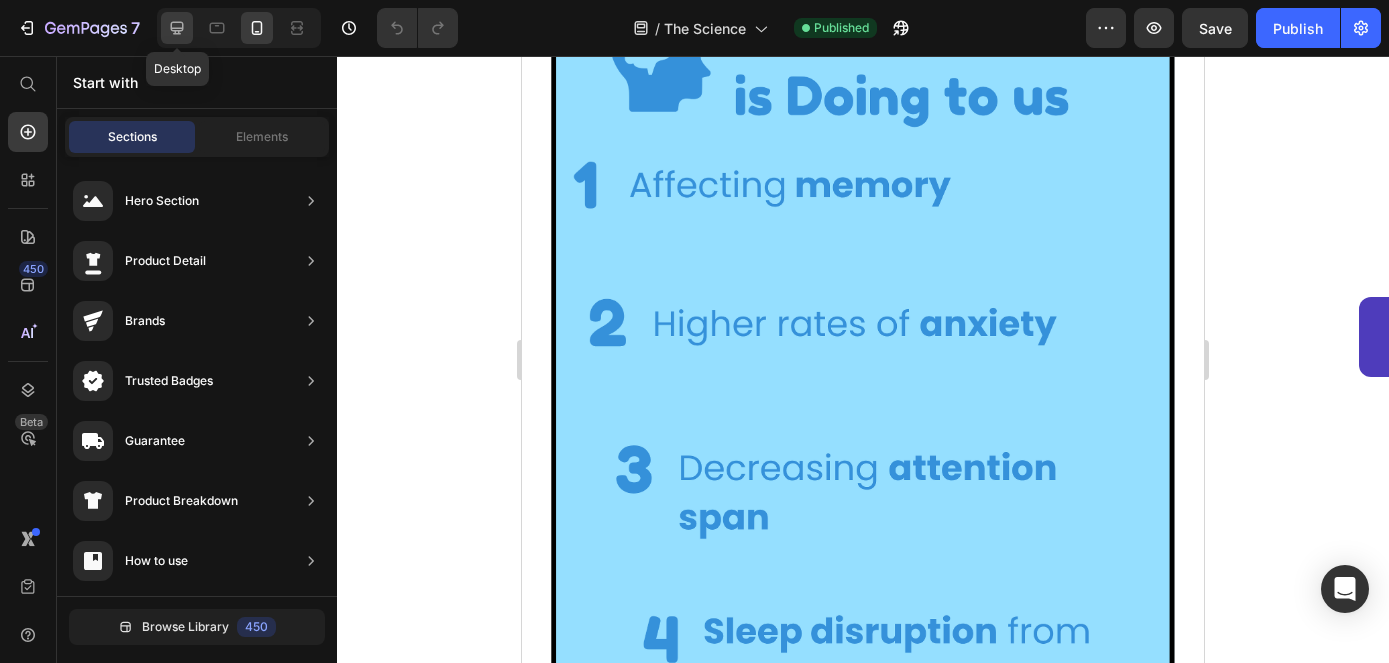 click 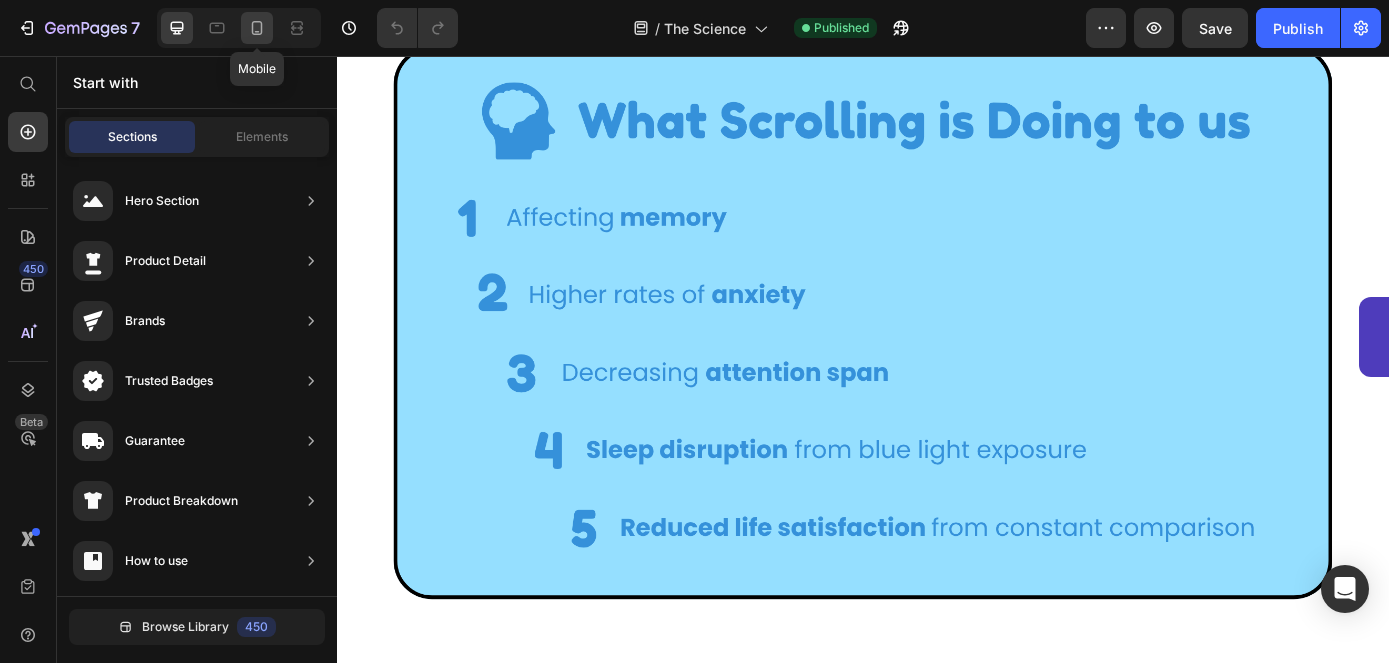 click 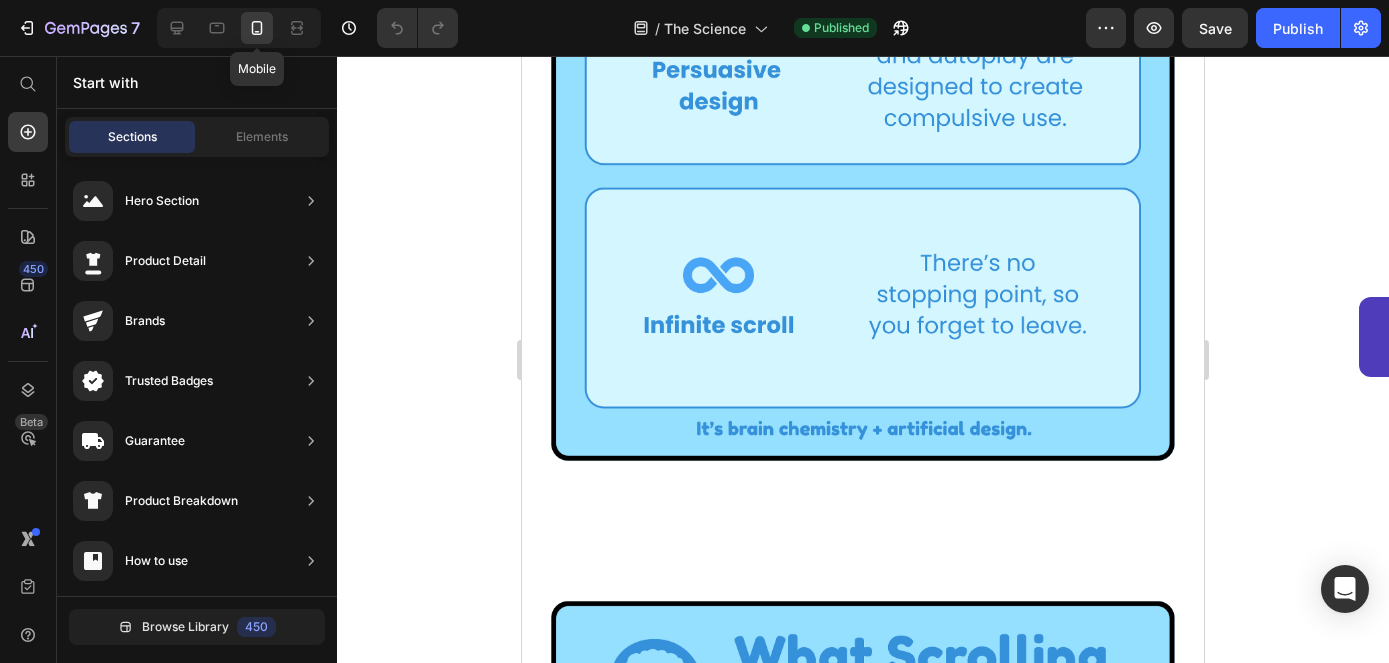 scroll, scrollTop: 3971, scrollLeft: 0, axis: vertical 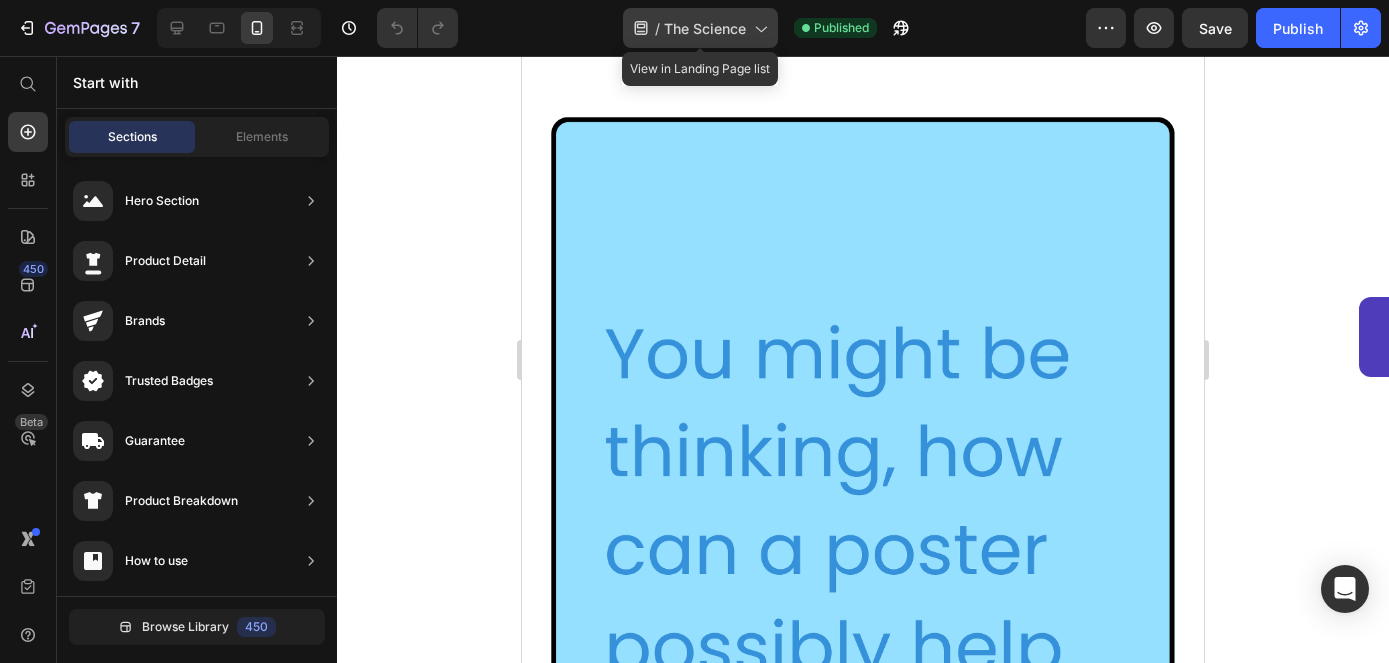 click on "The Science" at bounding box center [705, 28] 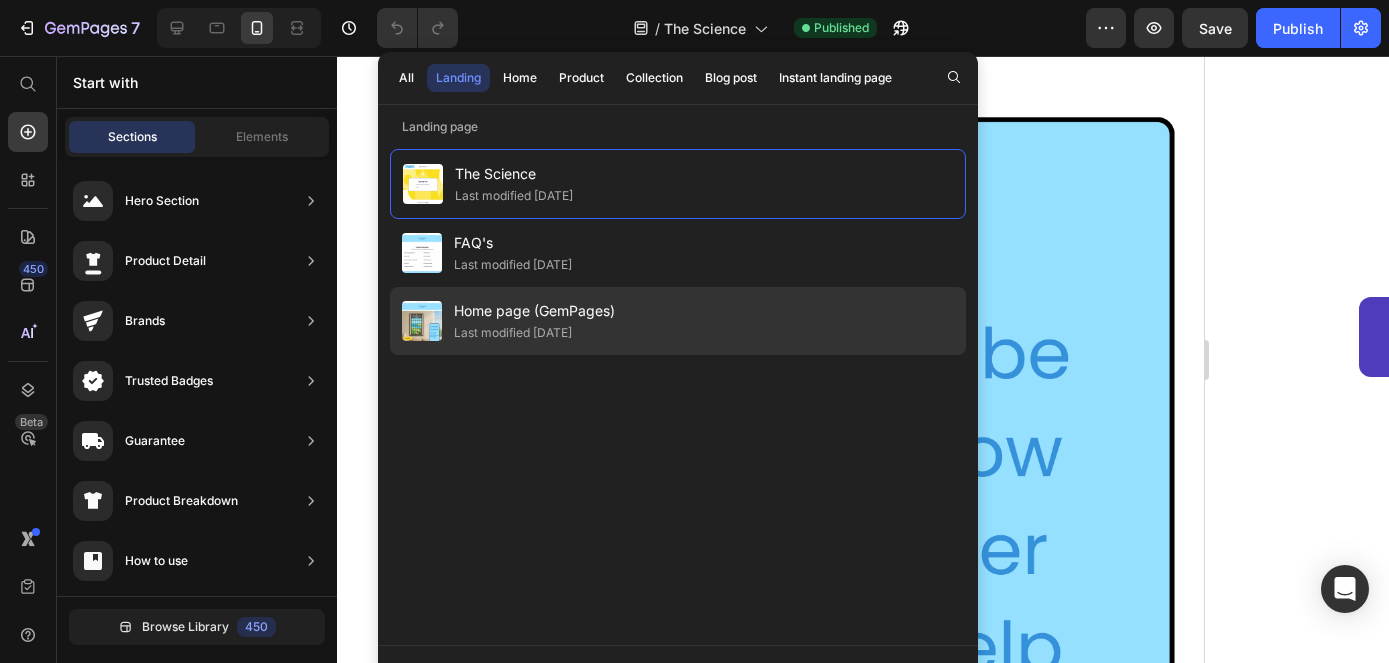 click on "Home page (GemPages)" at bounding box center (534, 311) 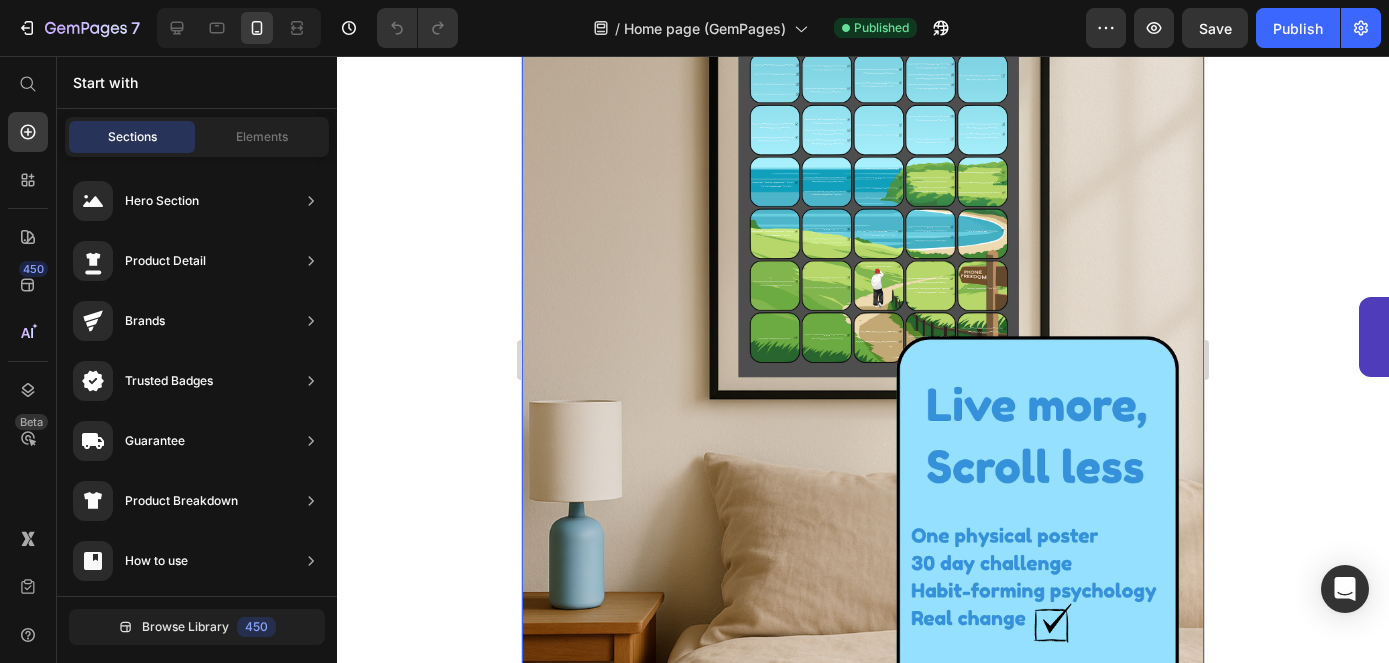 scroll, scrollTop: 0, scrollLeft: 0, axis: both 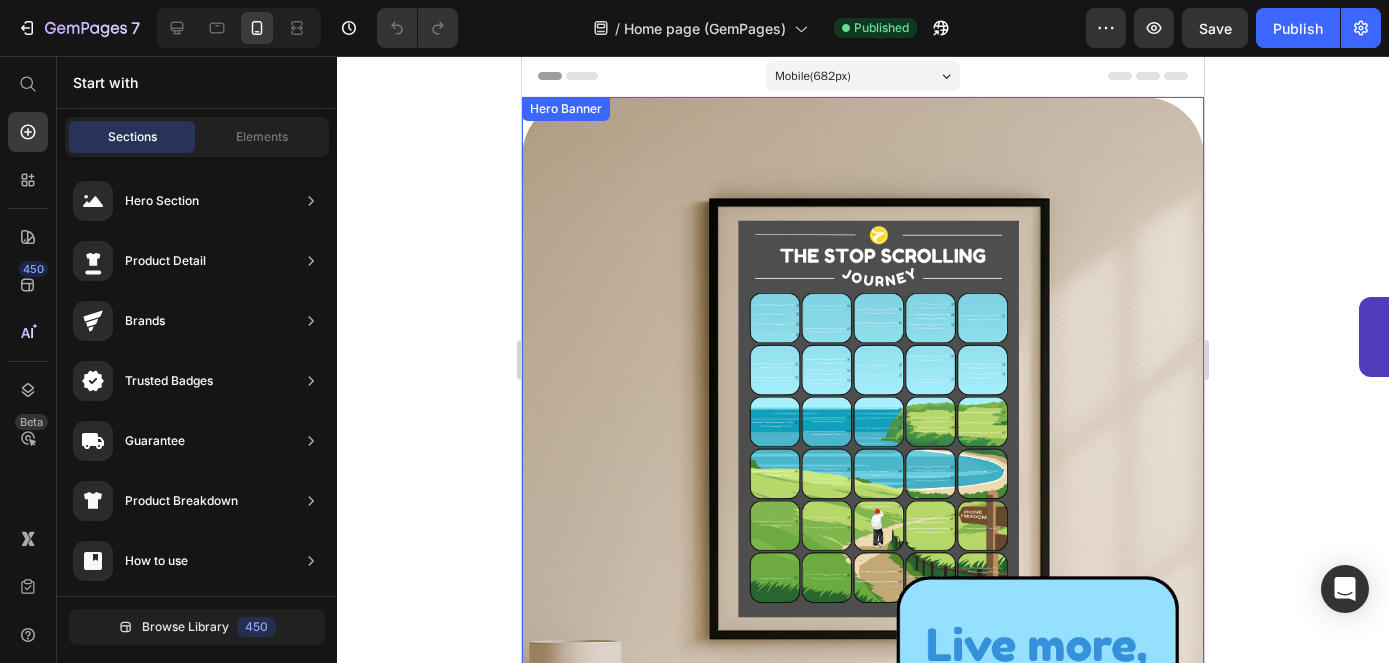 click at bounding box center [863, 604] 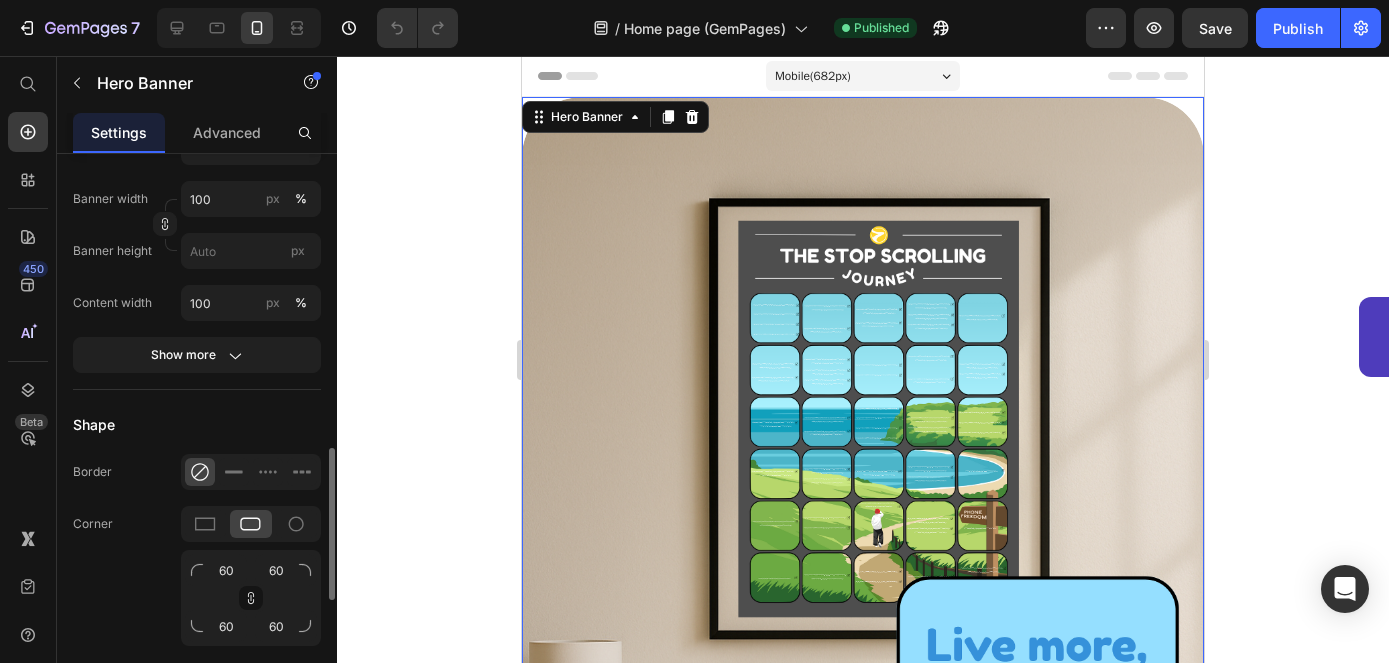 scroll, scrollTop: 998, scrollLeft: 0, axis: vertical 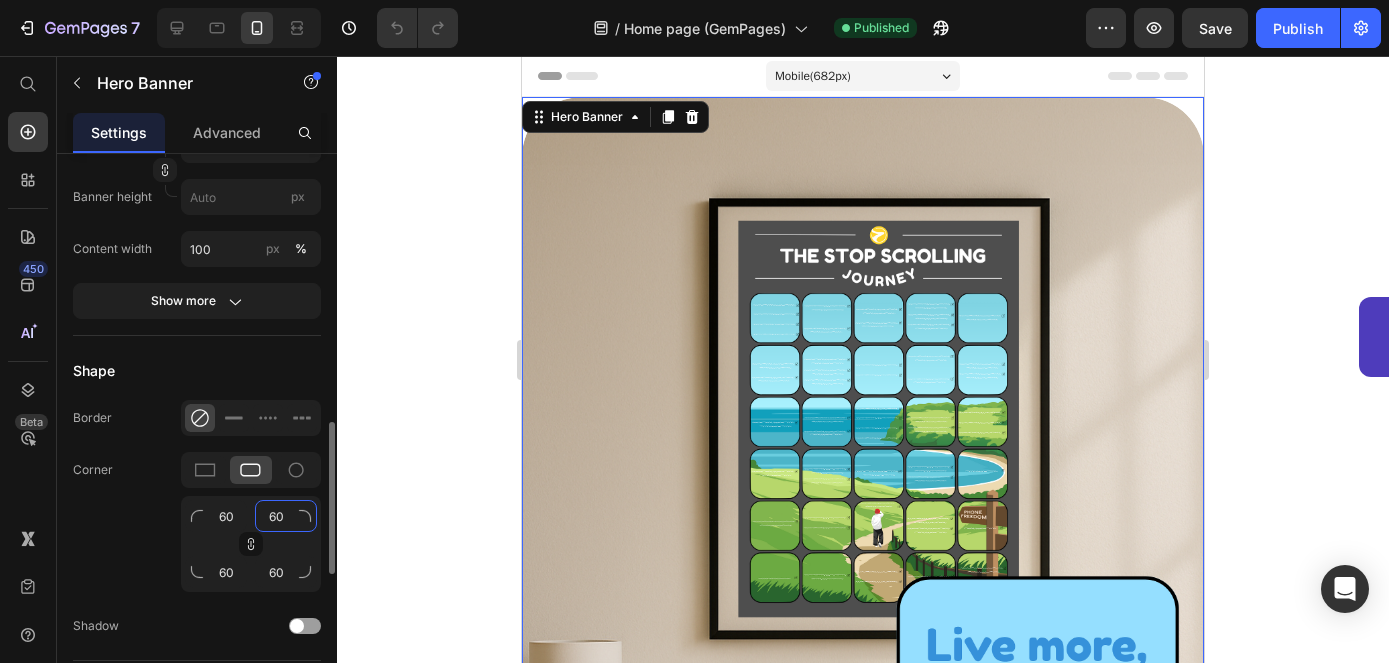 click on "60" 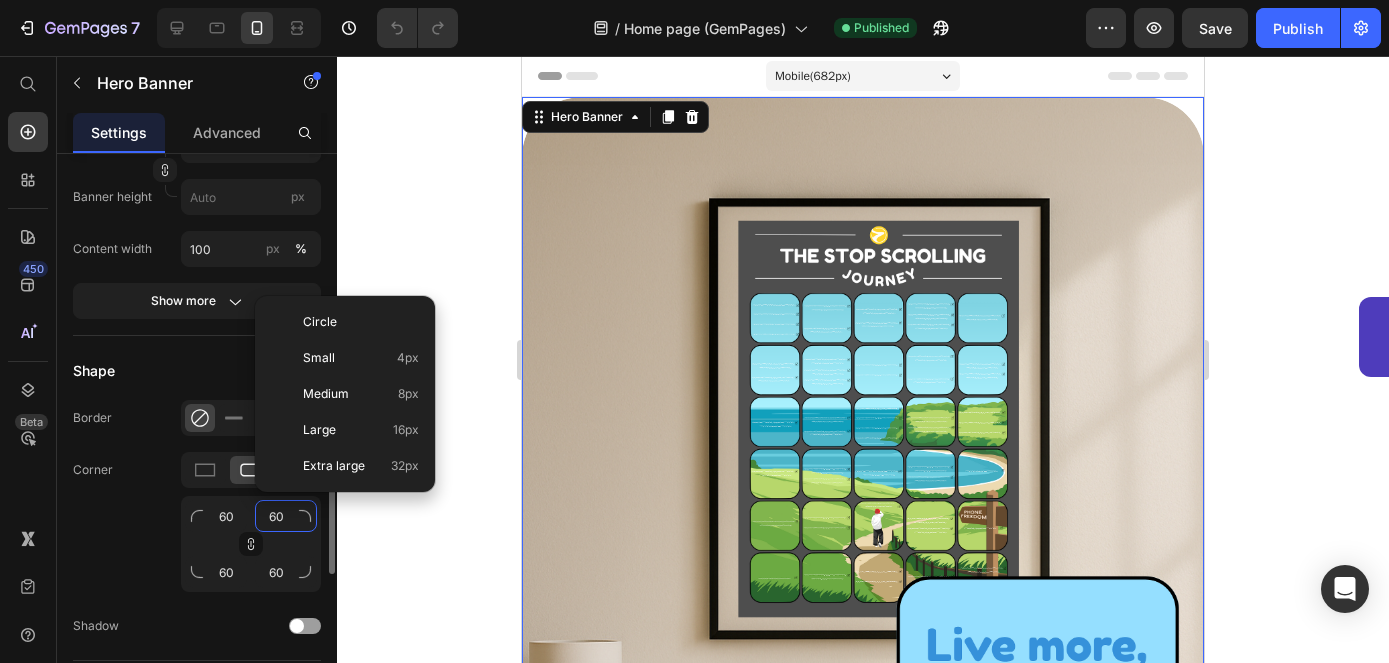 type 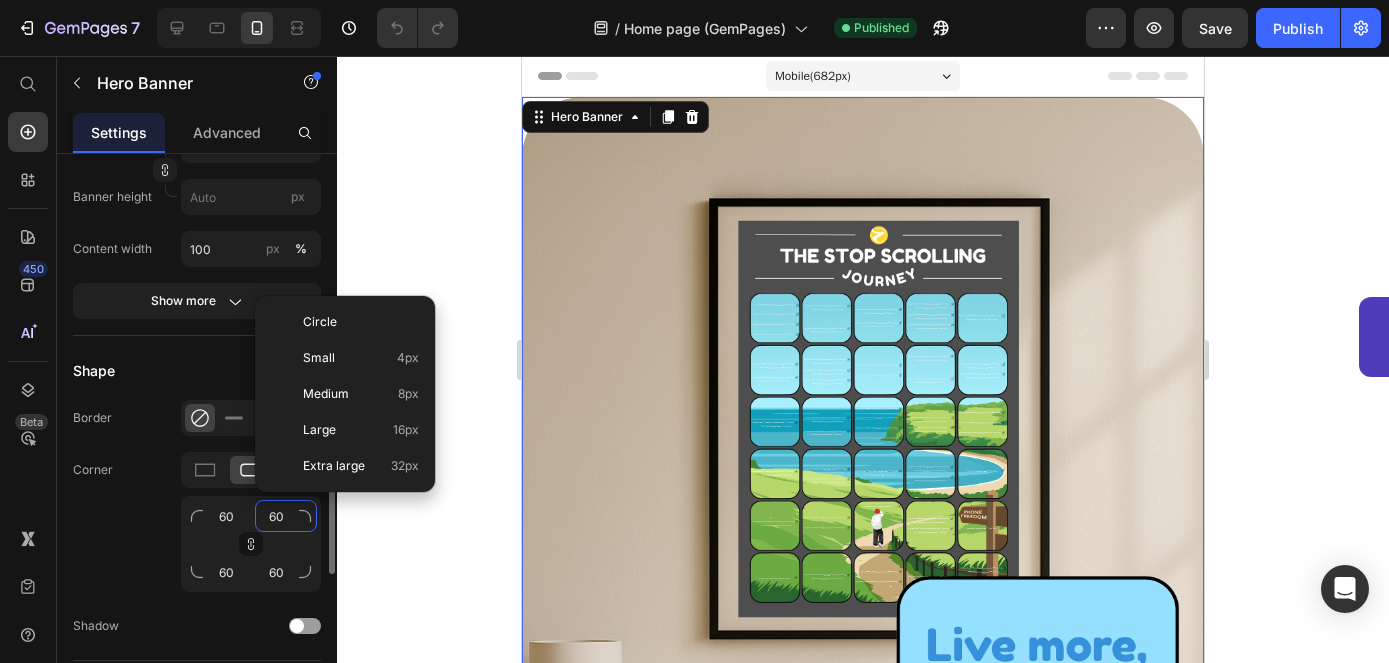 type 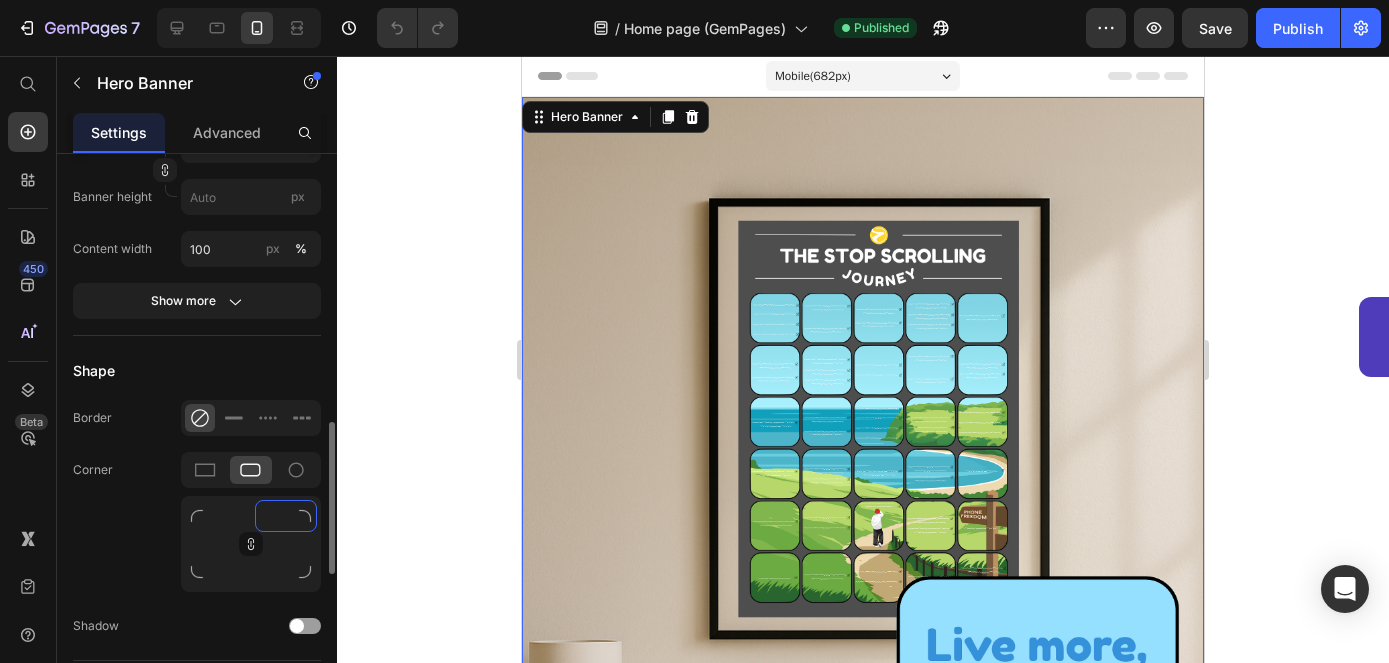 type on "0" 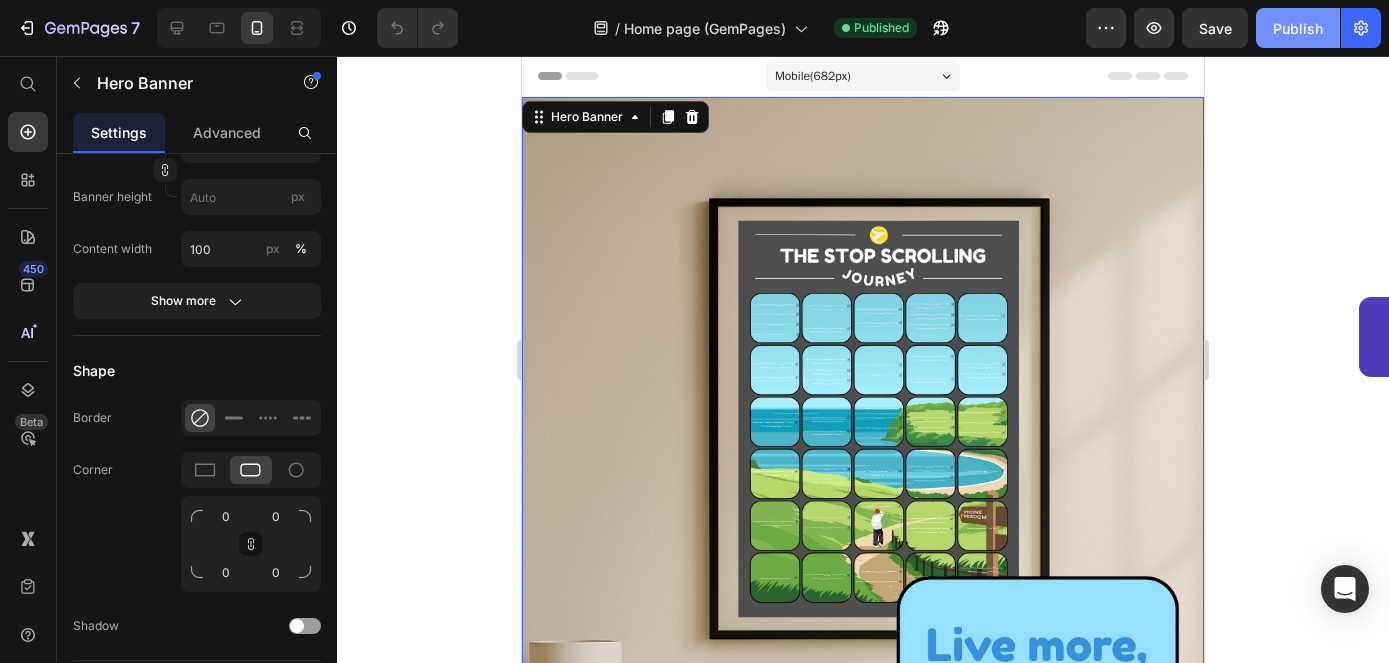 click on "Publish" at bounding box center (1298, 28) 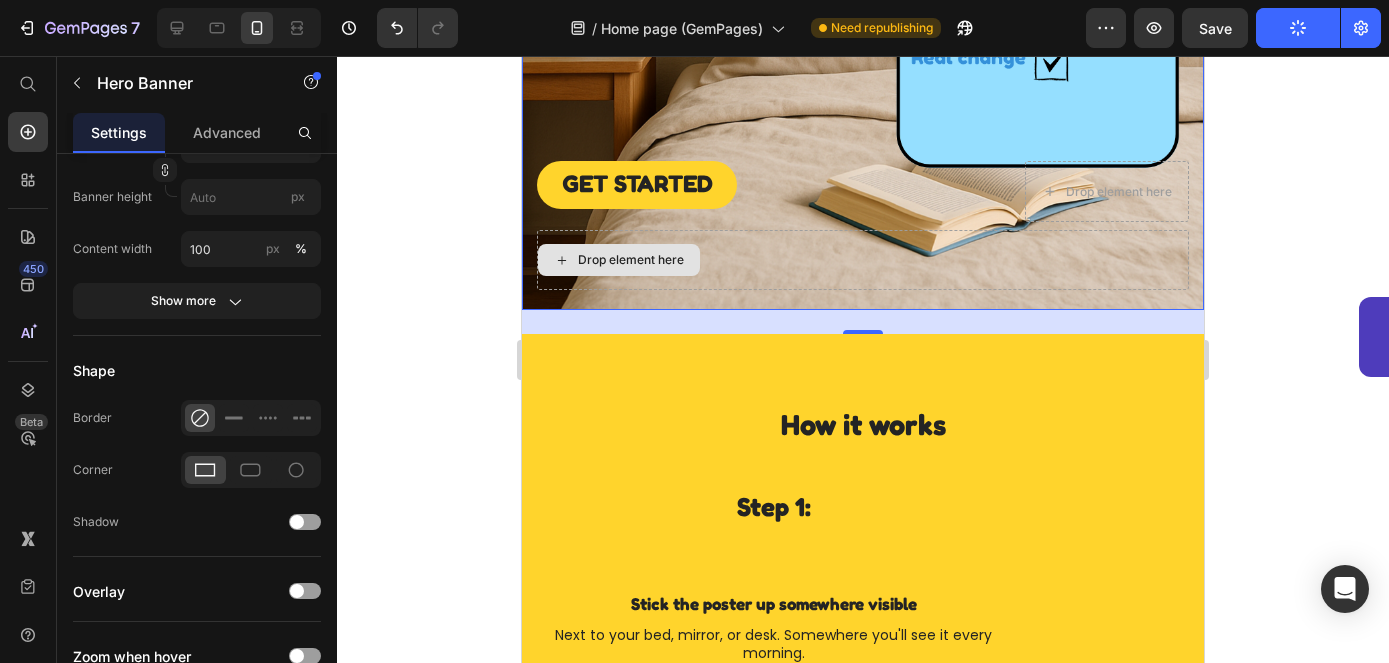 scroll, scrollTop: 803, scrollLeft: 0, axis: vertical 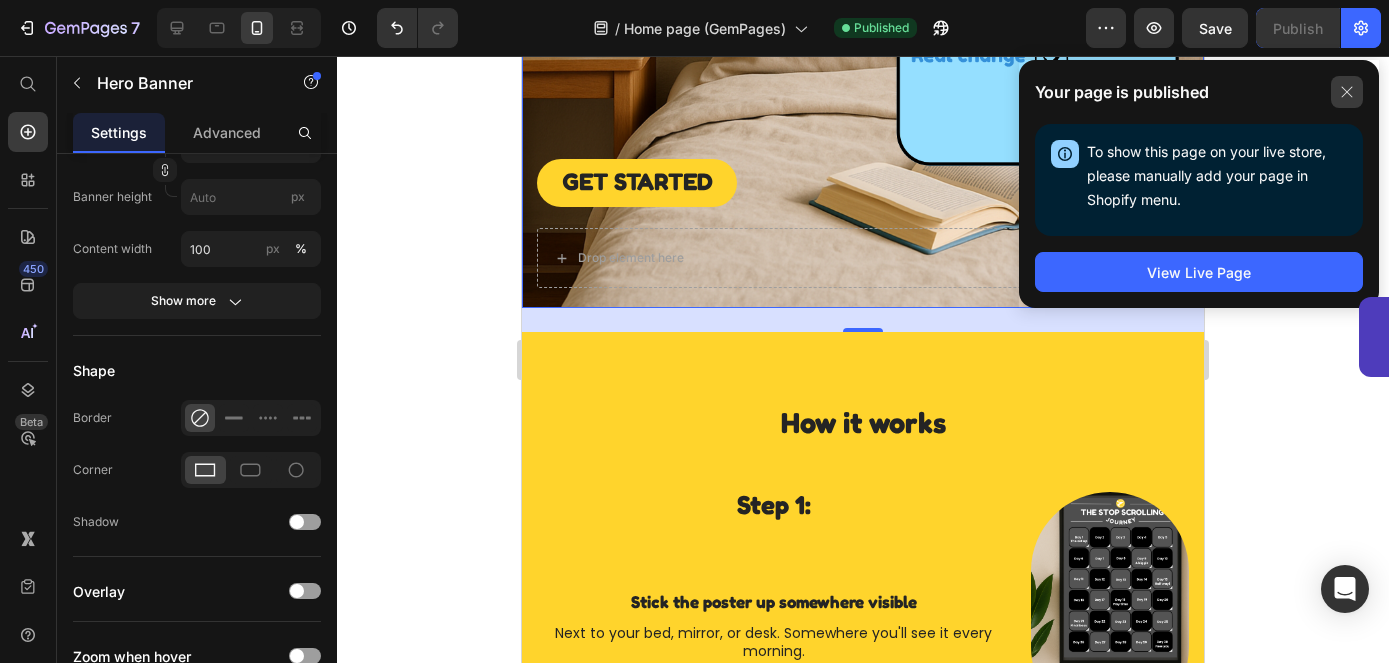 click 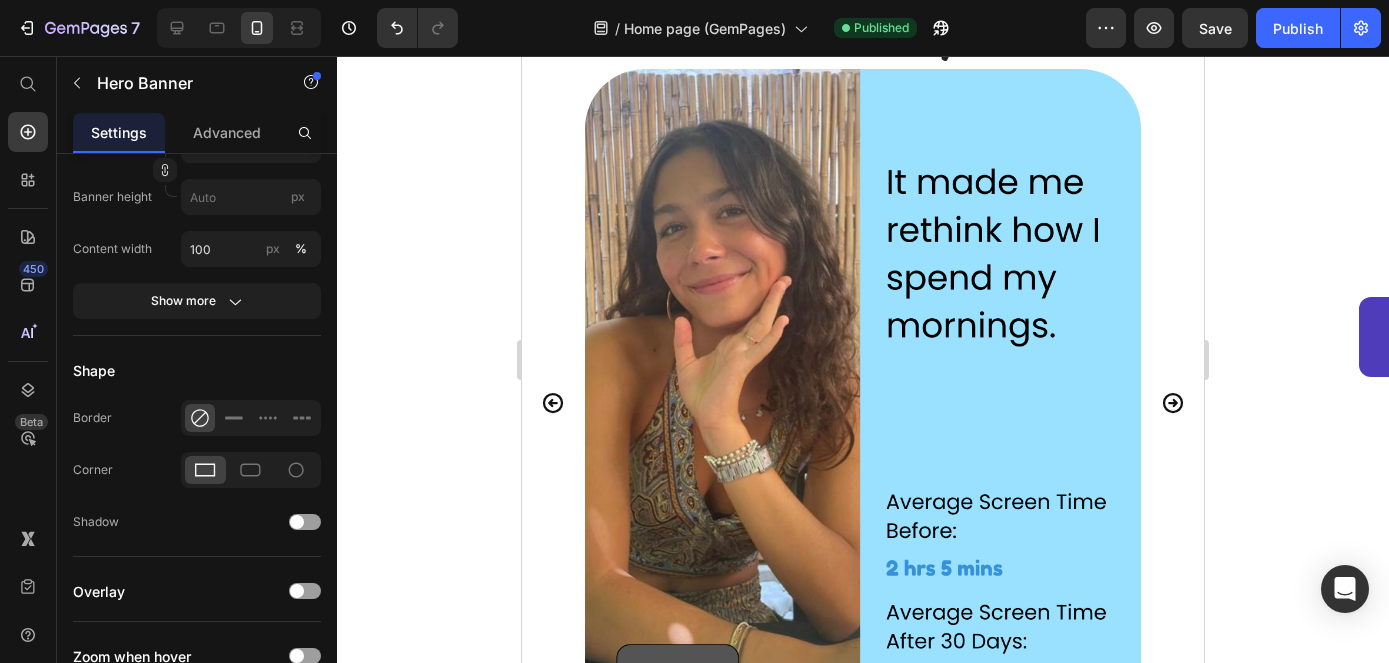 scroll, scrollTop: 2739, scrollLeft: 0, axis: vertical 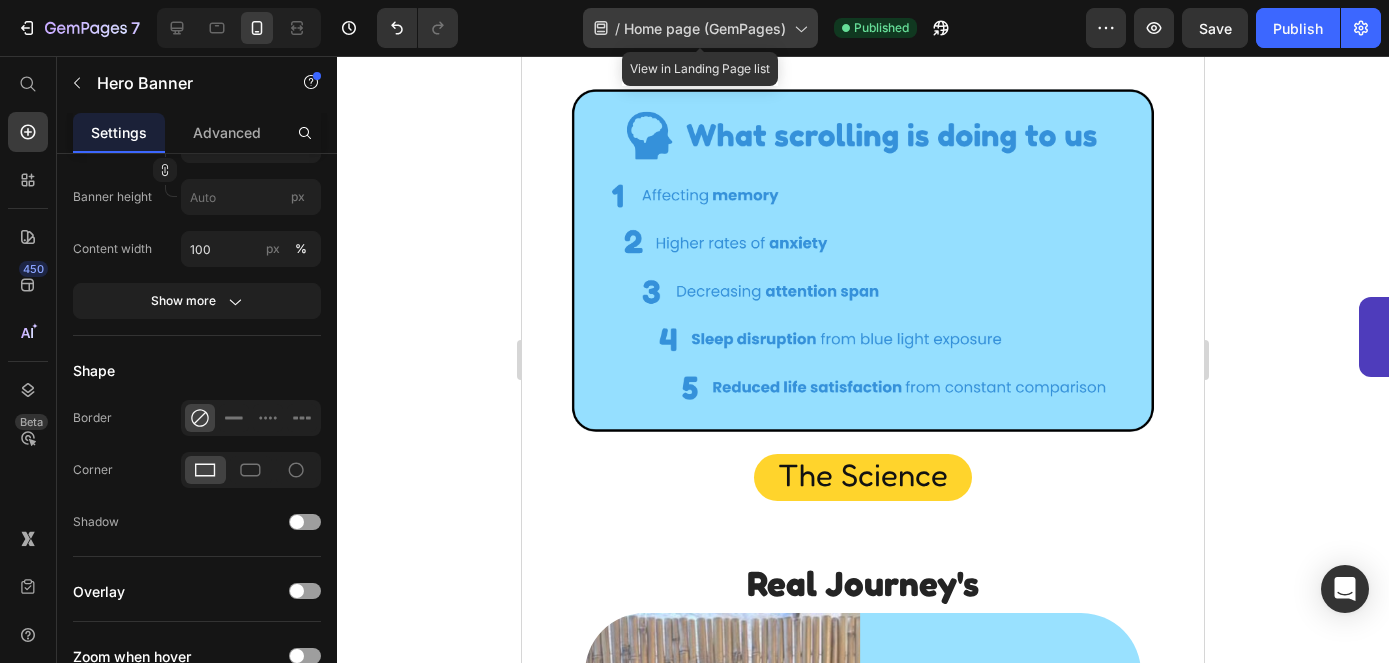 click on "Home page (GemPages)" at bounding box center [705, 28] 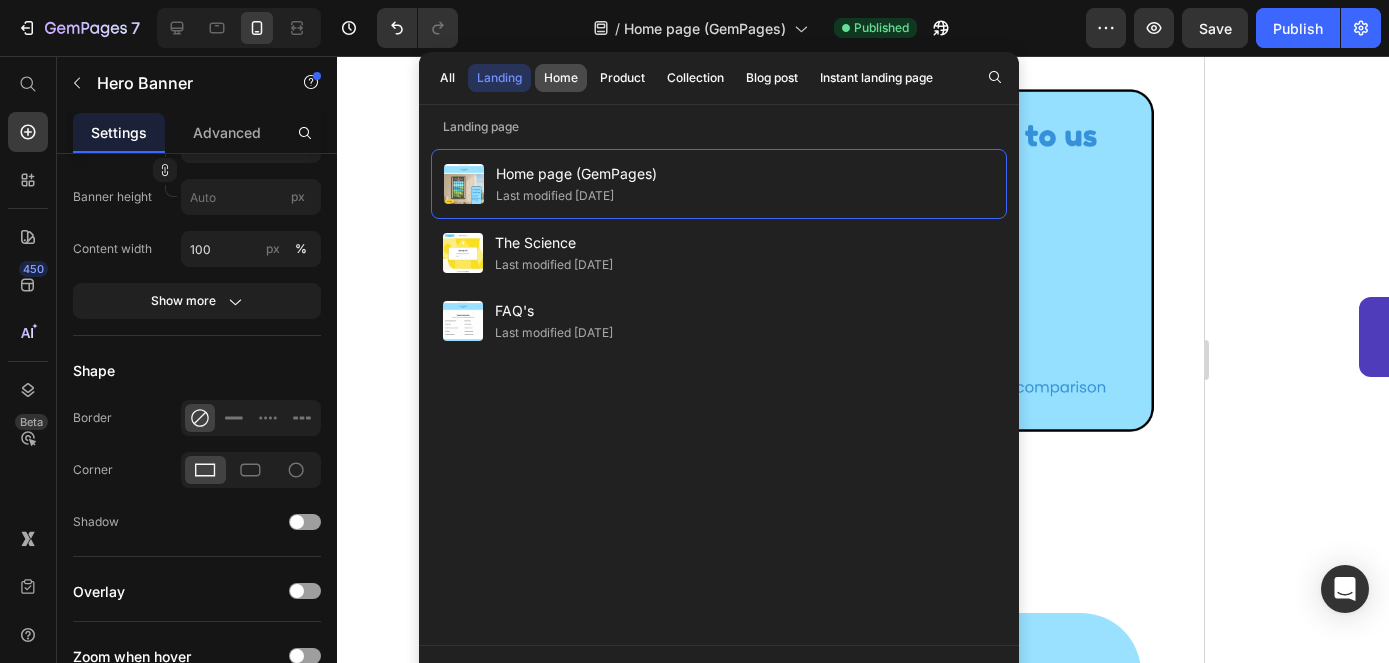 click on "Home" at bounding box center [561, 78] 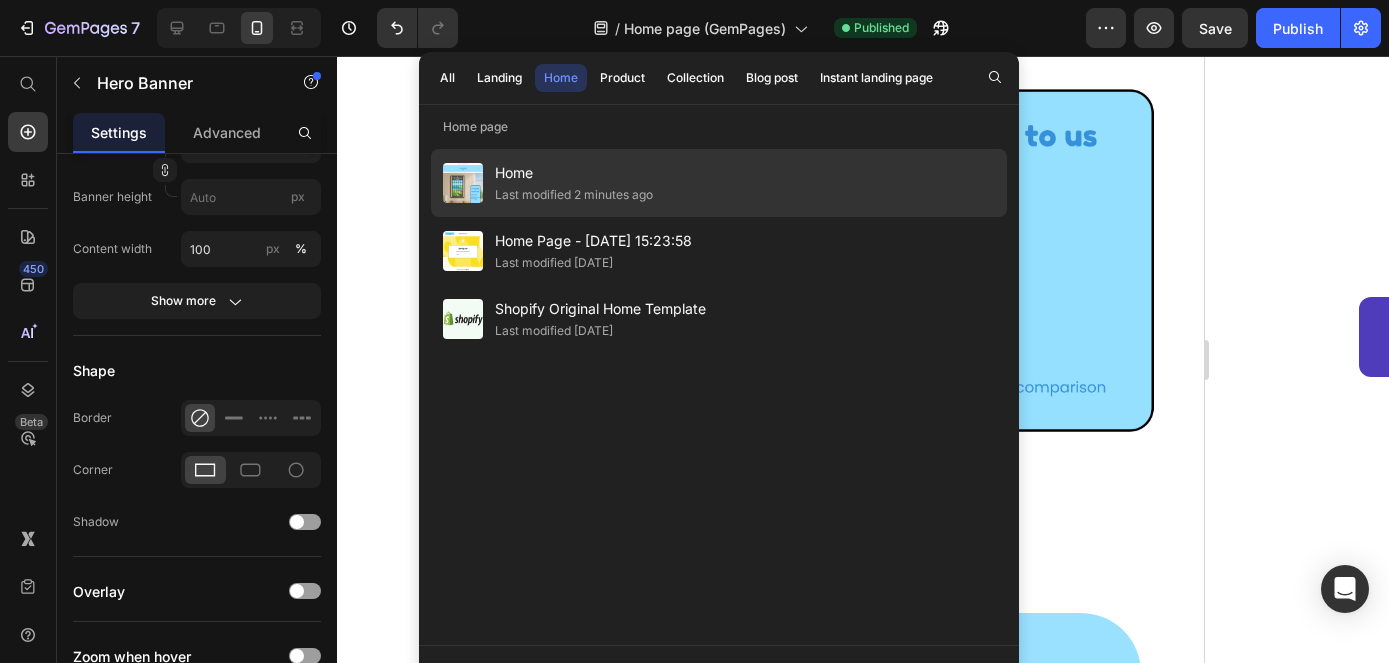 click on "Home" at bounding box center (574, 173) 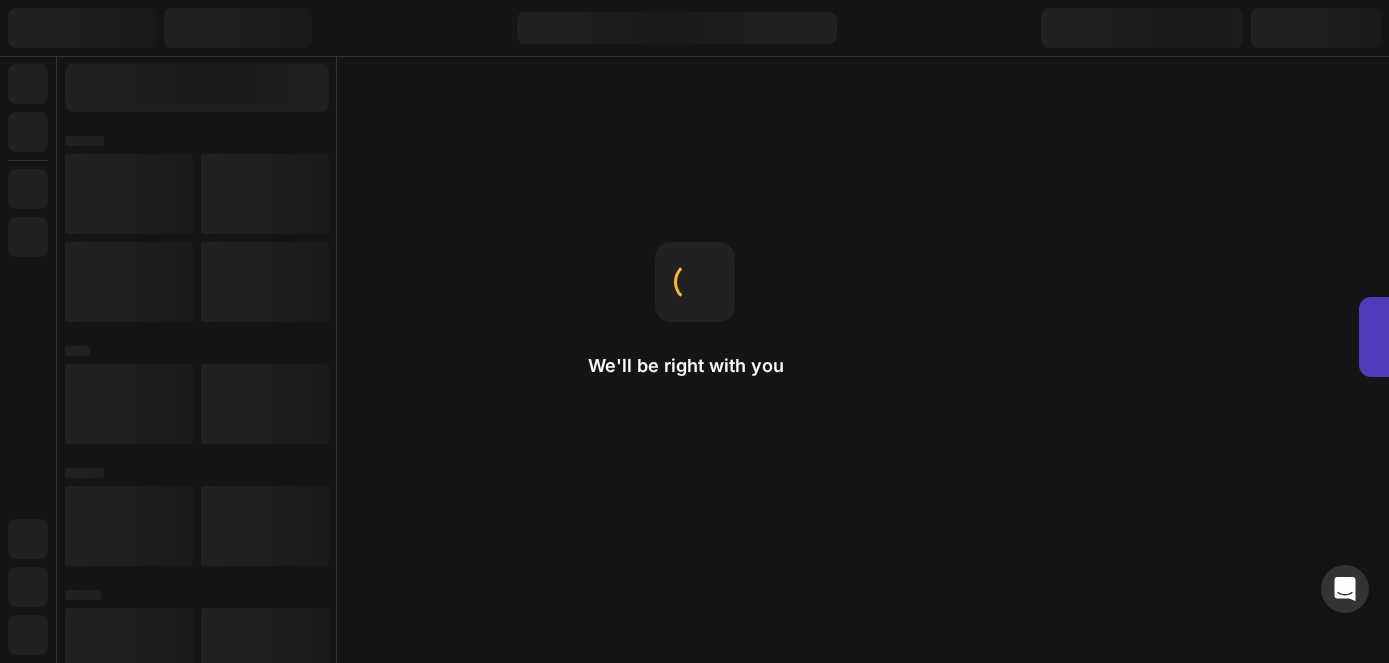 scroll, scrollTop: 0, scrollLeft: 0, axis: both 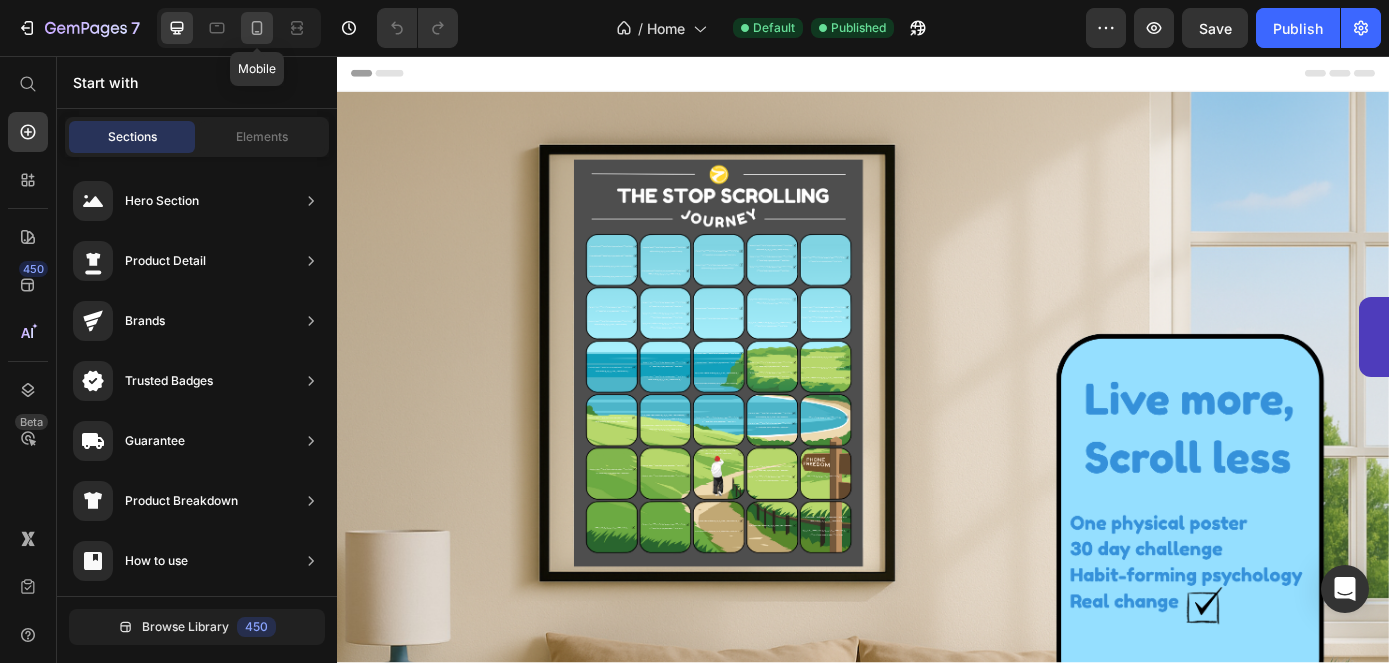 click 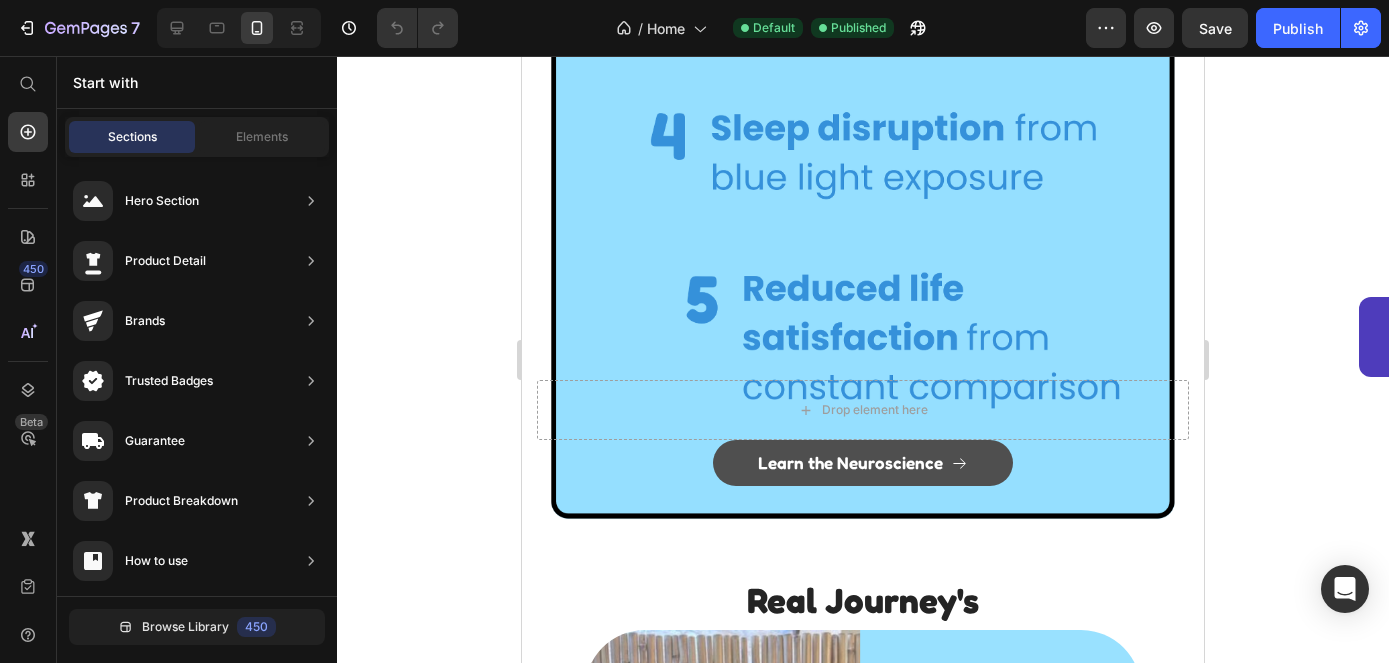 scroll, scrollTop: 3931, scrollLeft: 0, axis: vertical 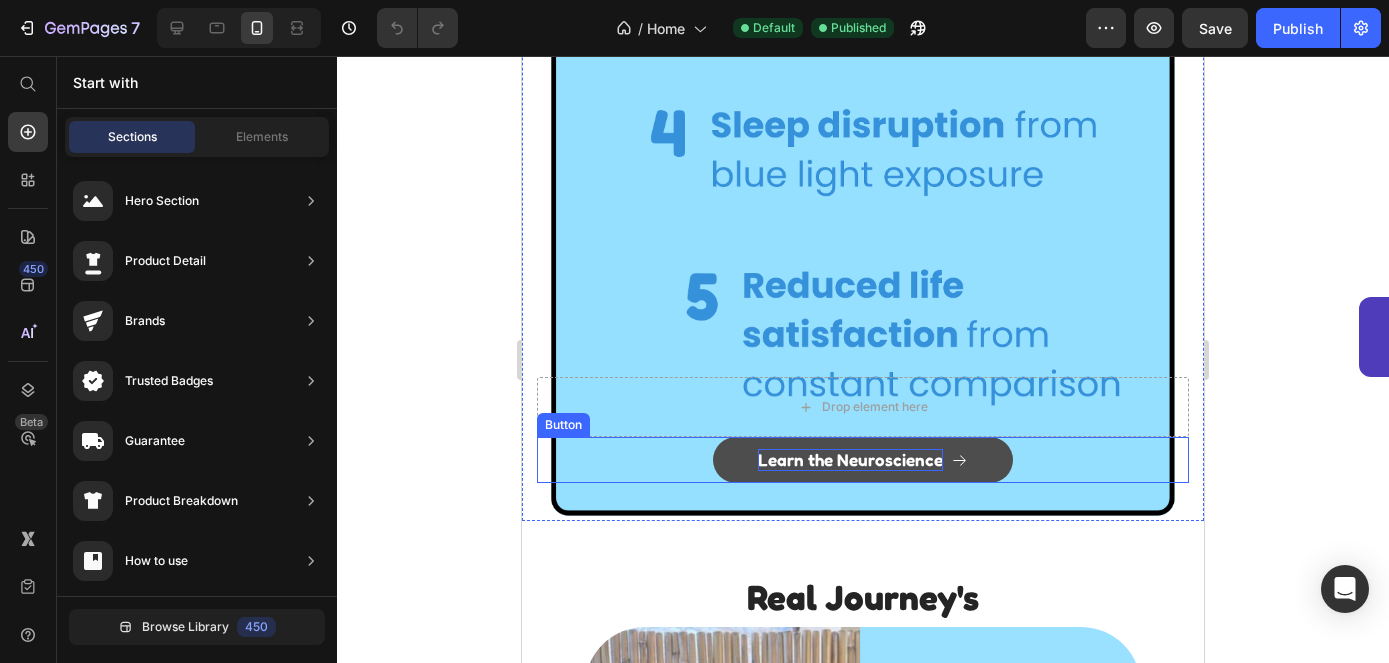 click on "Learn the Neuroscience" at bounding box center [850, 460] 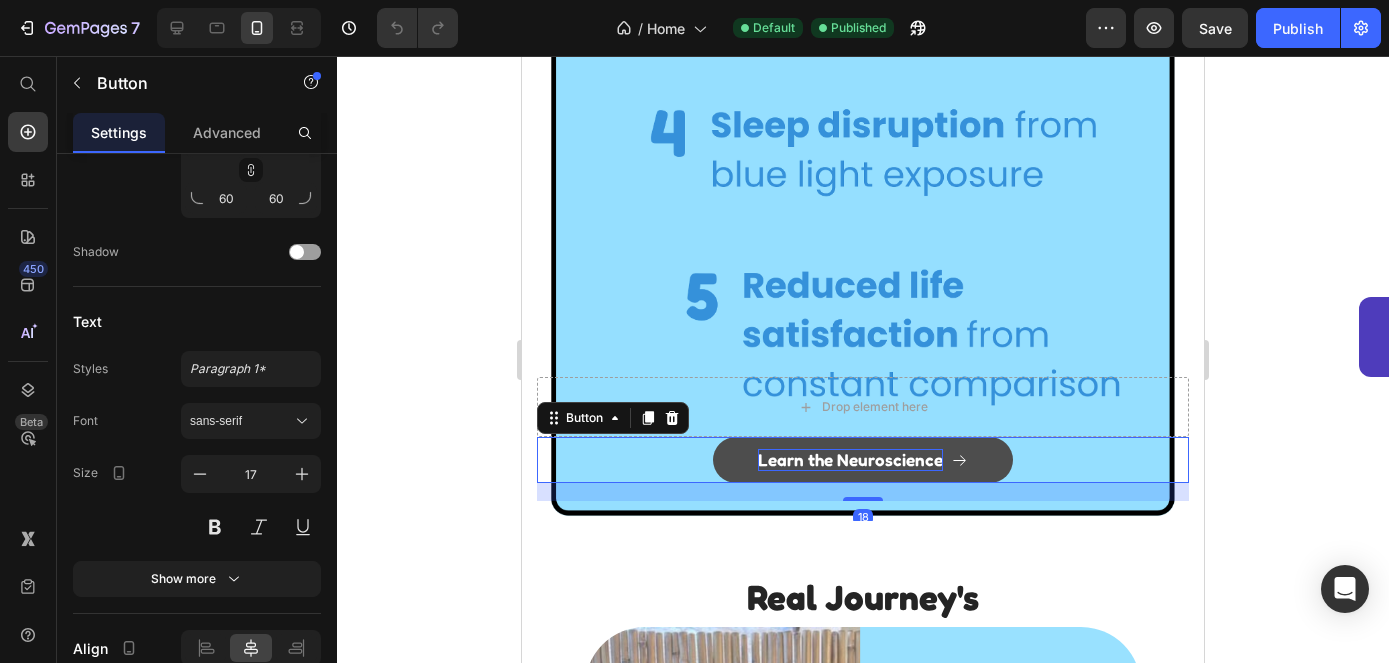 scroll, scrollTop: 0, scrollLeft: 0, axis: both 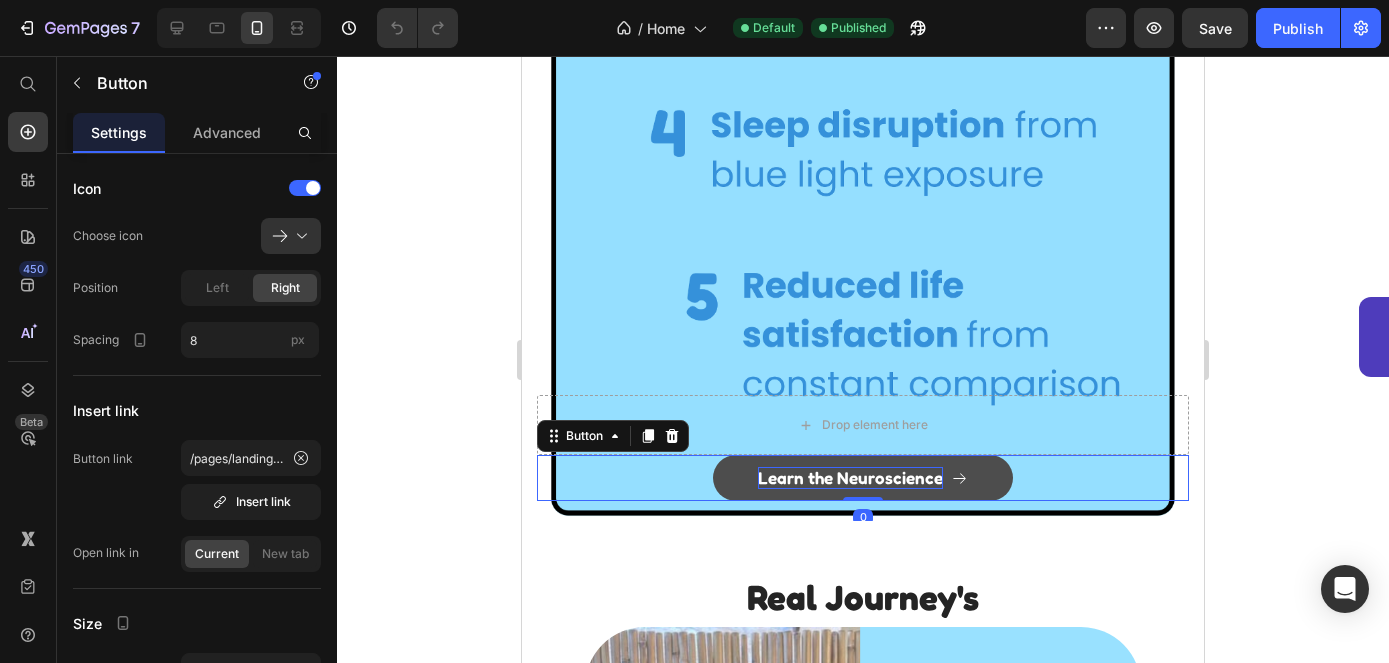 drag, startPoint x: 862, startPoint y: 498, endPoint x: 862, endPoint y: 472, distance: 26 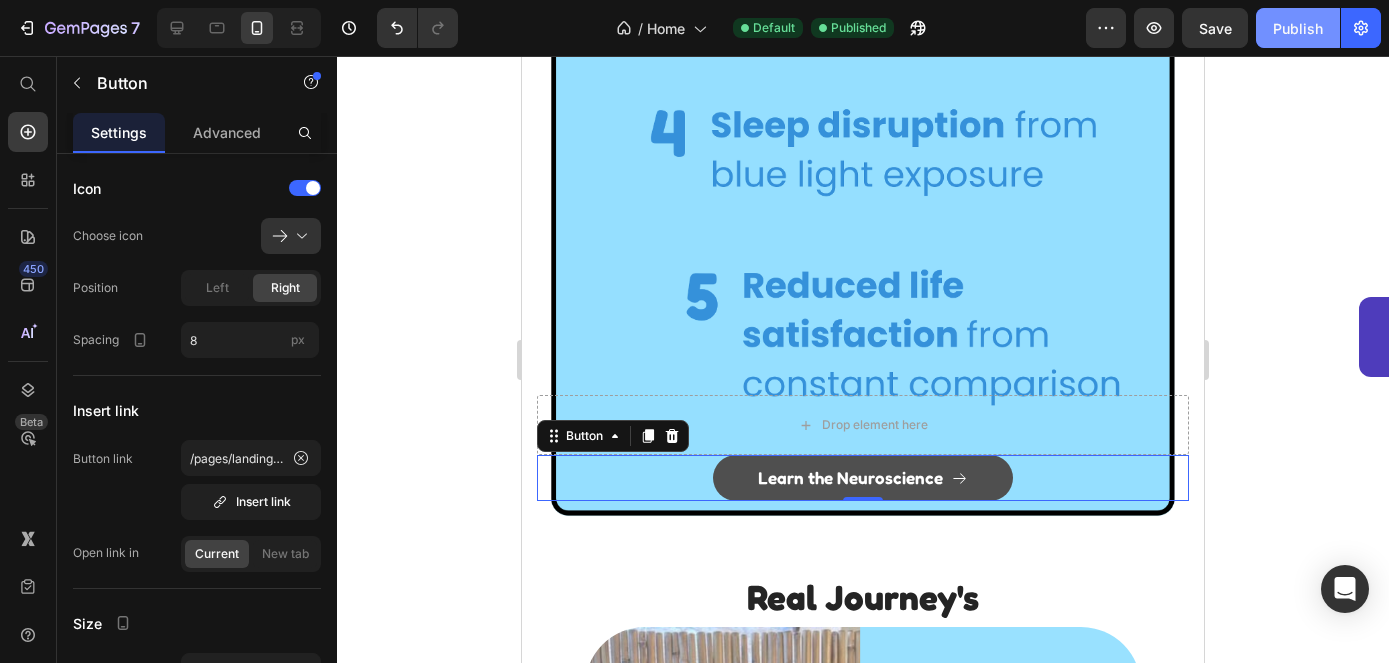 click on "Publish" at bounding box center (1298, 28) 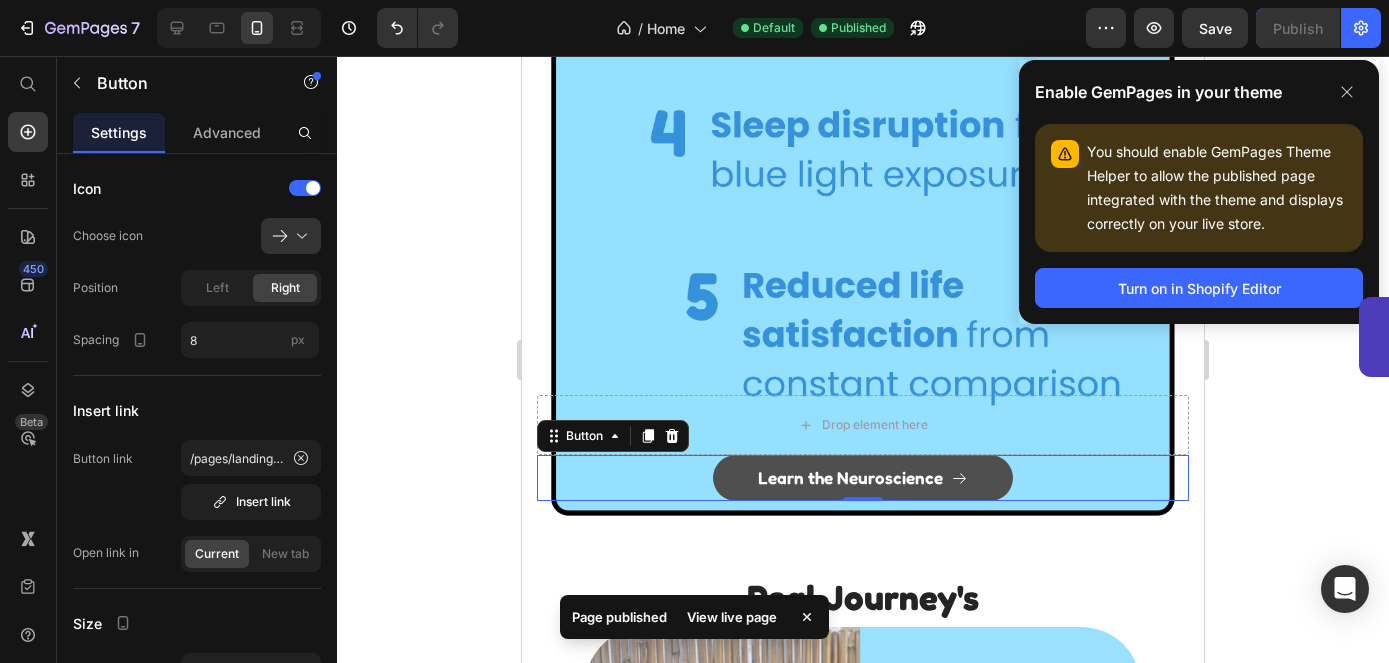 click 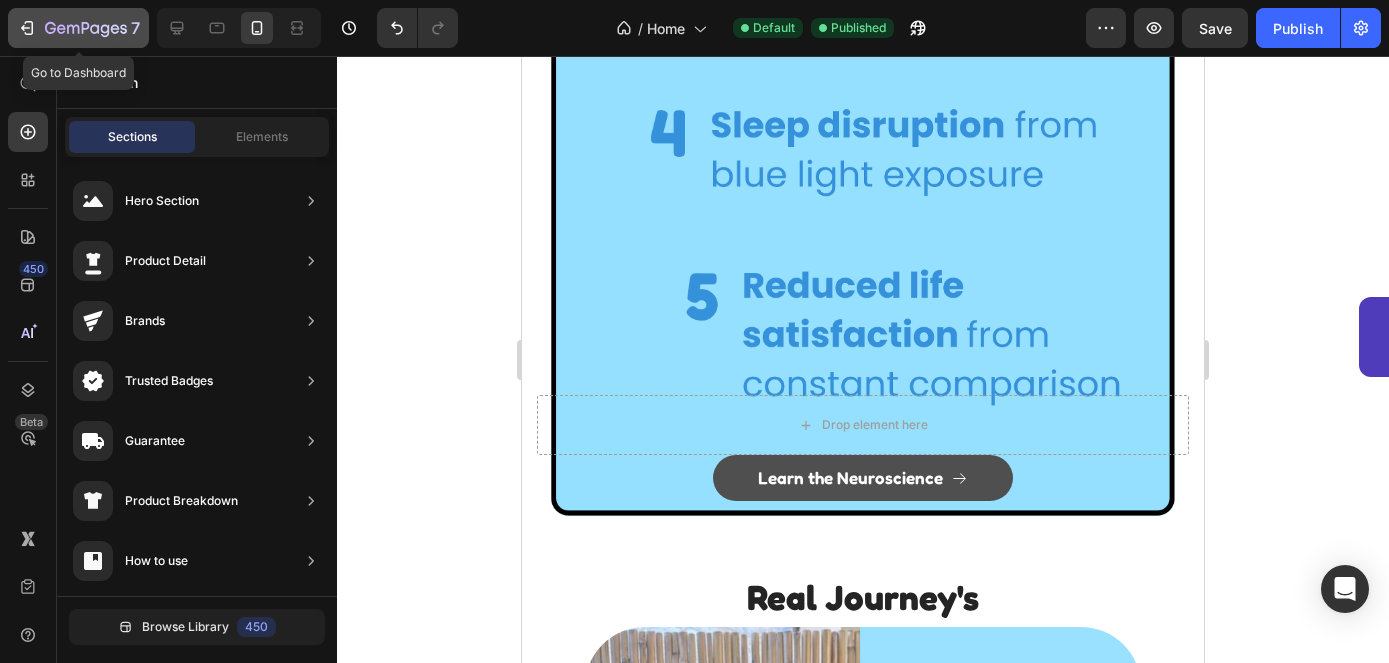 click 